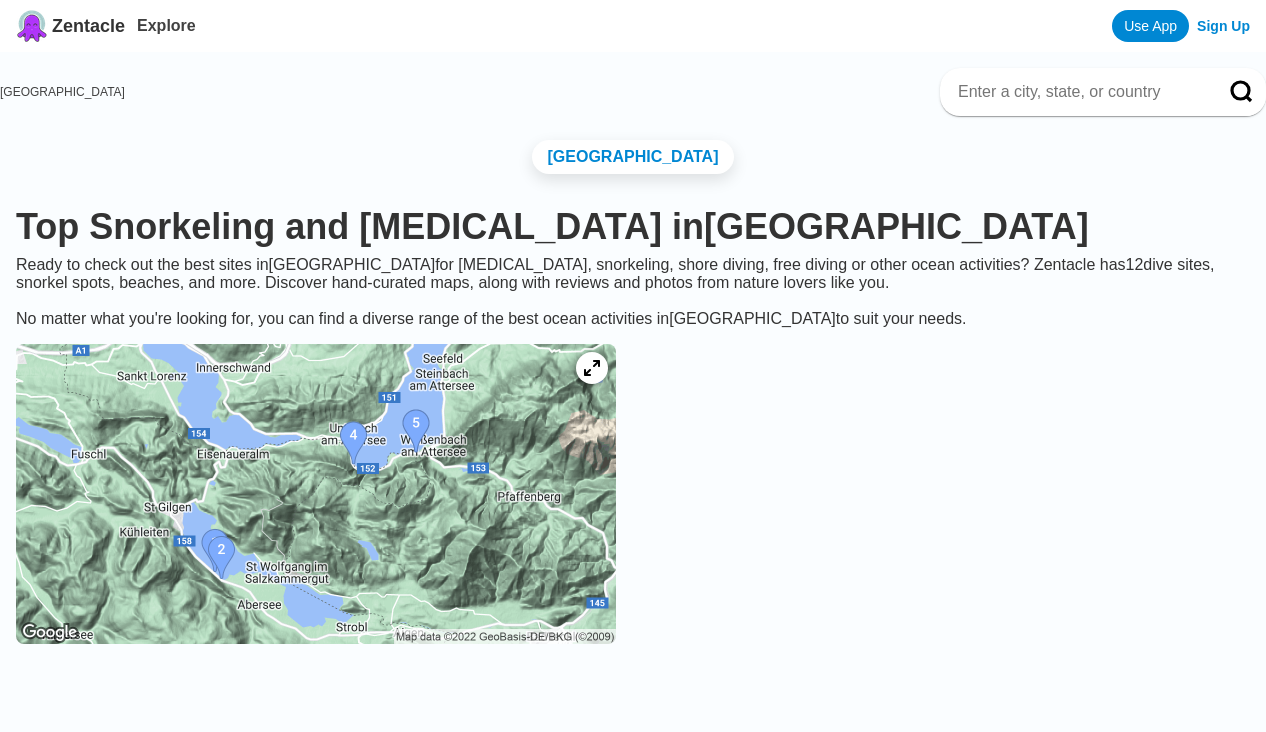 scroll, scrollTop: 0, scrollLeft: 0, axis: both 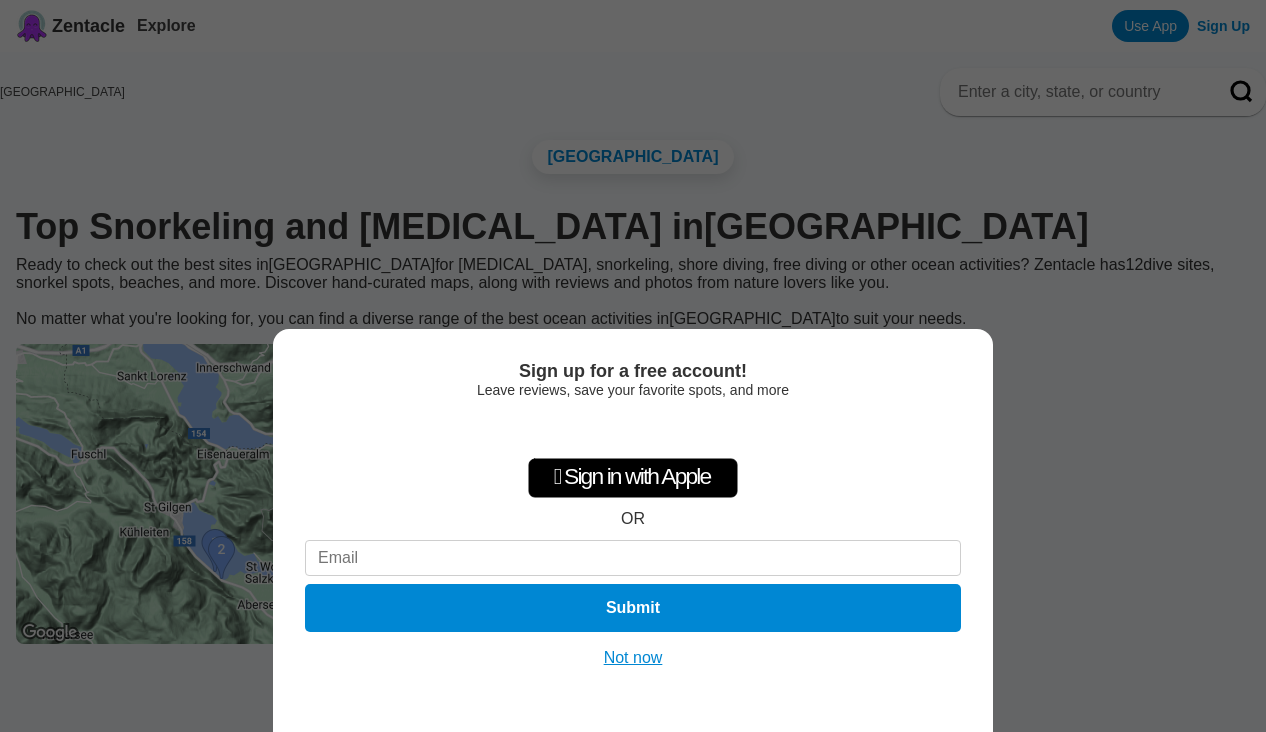 click on "Not now" at bounding box center (633, 658) 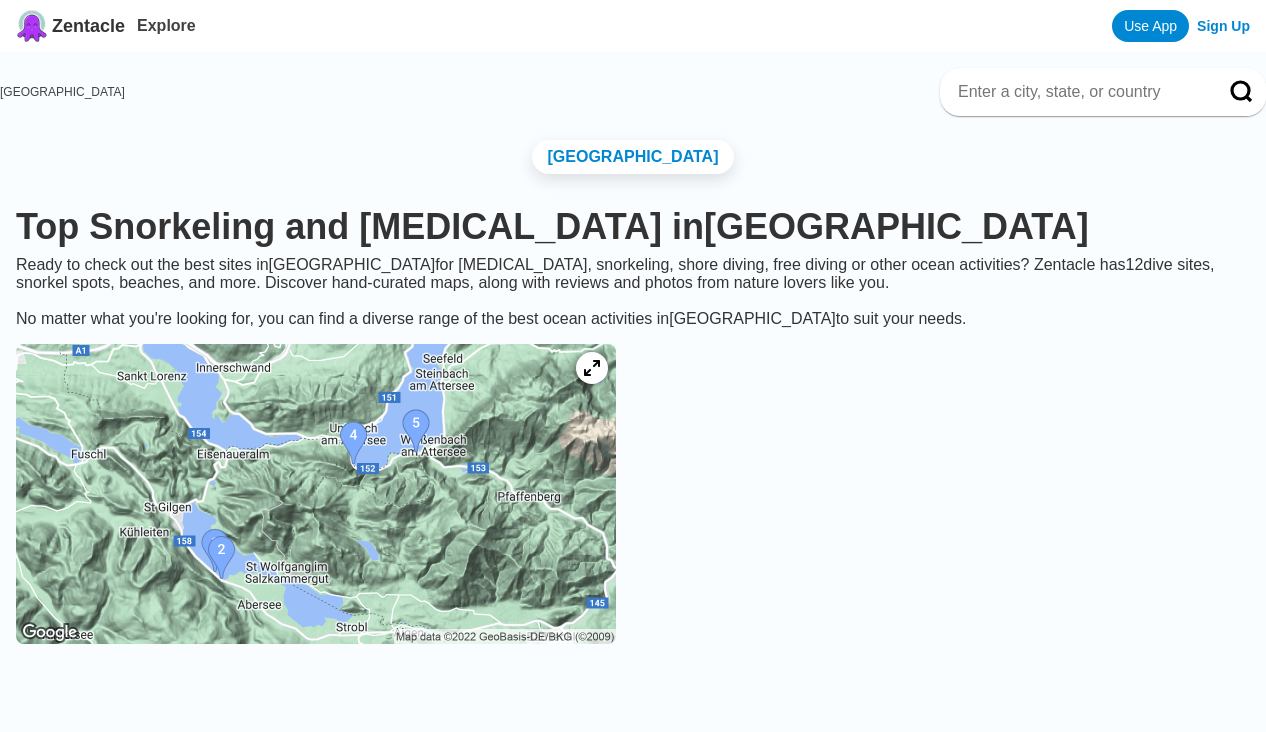 scroll, scrollTop: 9, scrollLeft: 0, axis: vertical 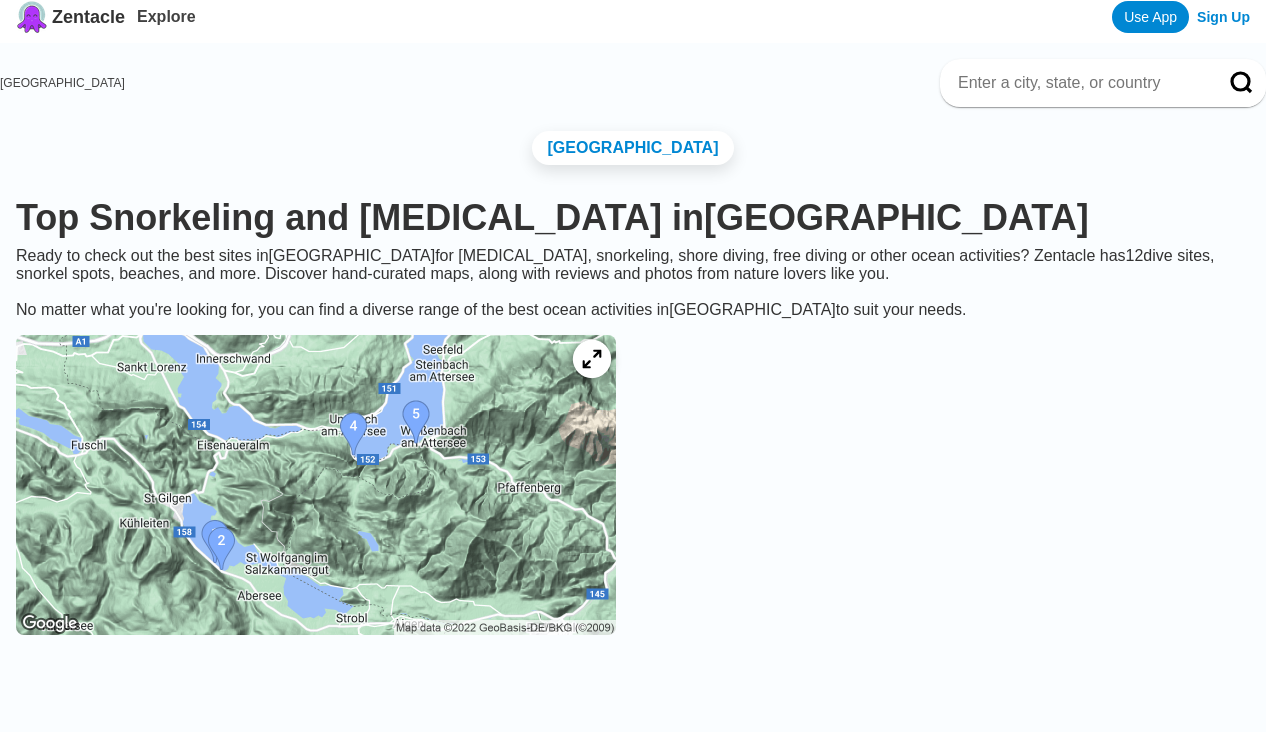 click 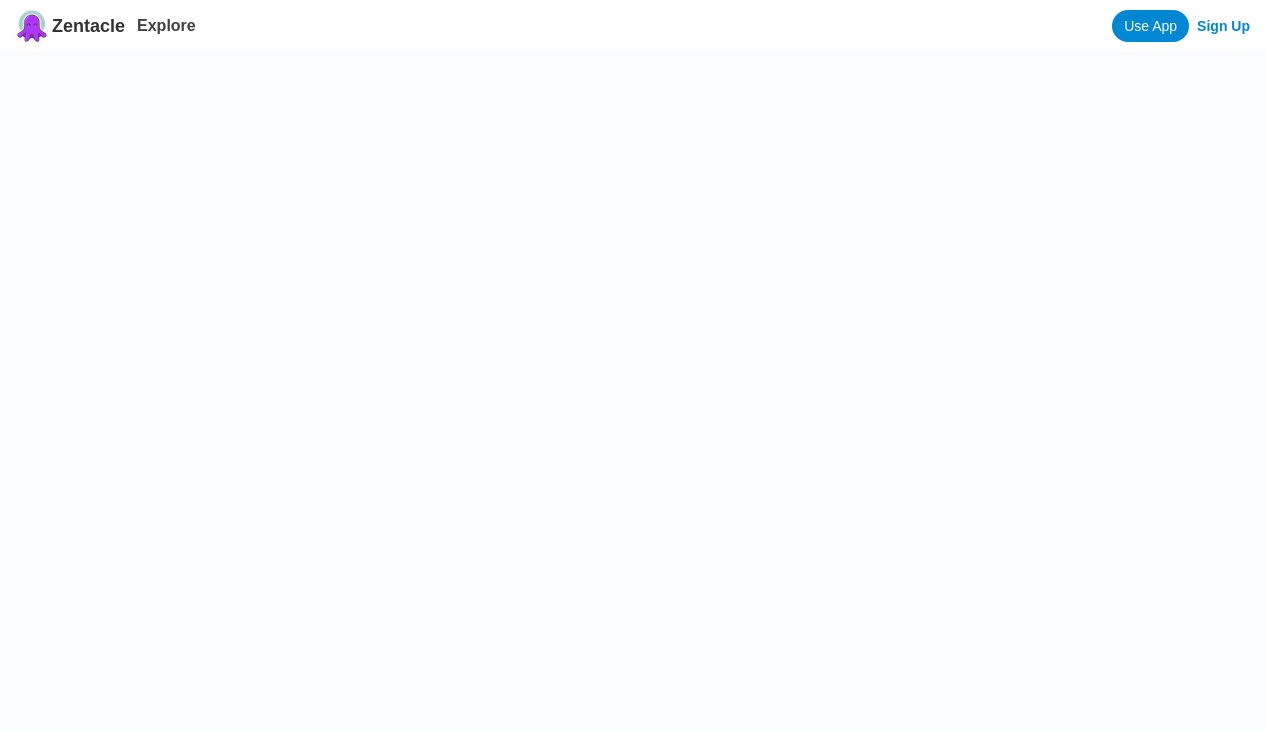 scroll, scrollTop: 0, scrollLeft: 0, axis: both 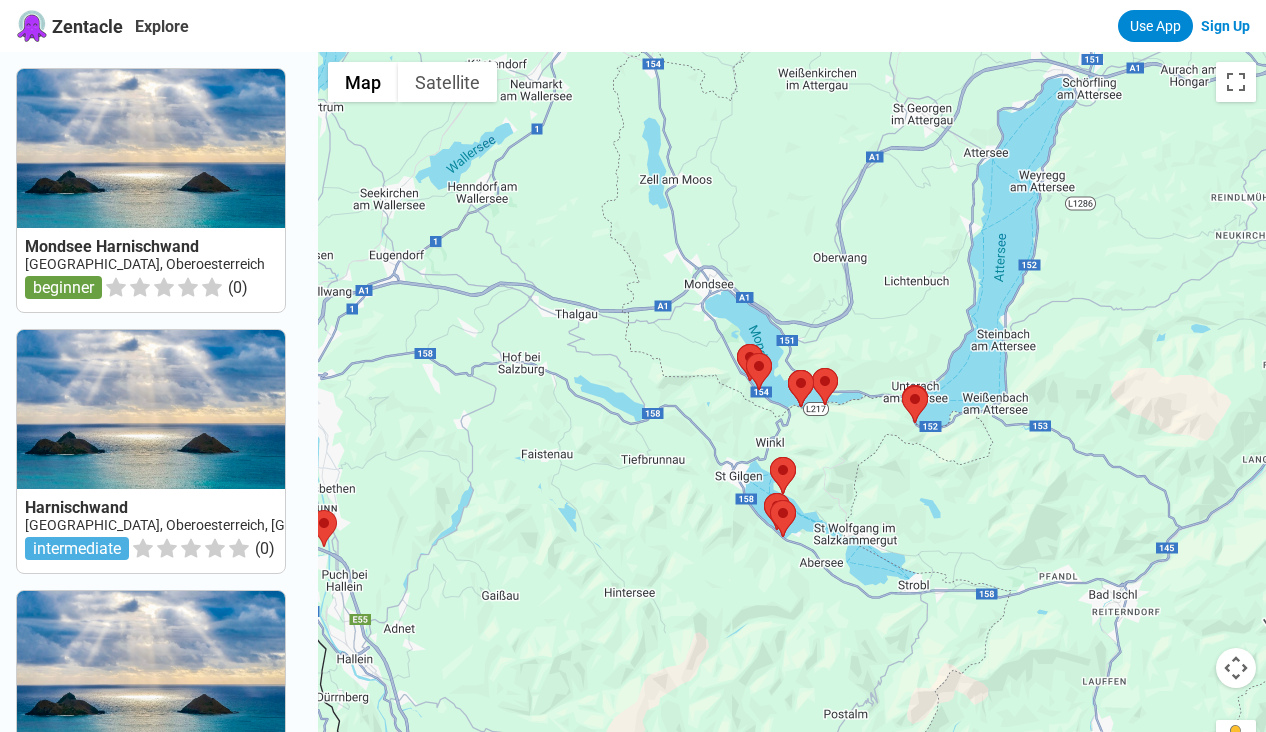 drag, startPoint x: 863, startPoint y: 483, endPoint x: 571, endPoint y: 404, distance: 302.49792 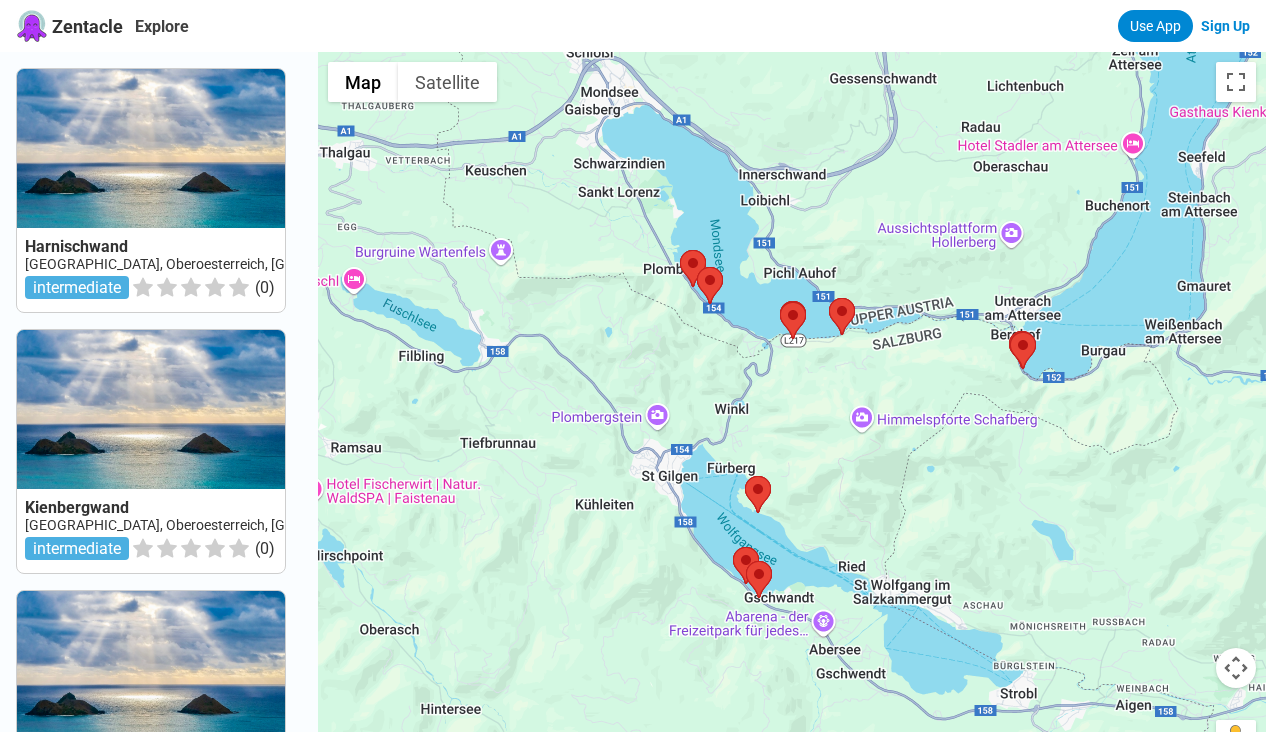 drag, startPoint x: 784, startPoint y: 494, endPoint x: 717, endPoint y: 386, distance: 127.09445 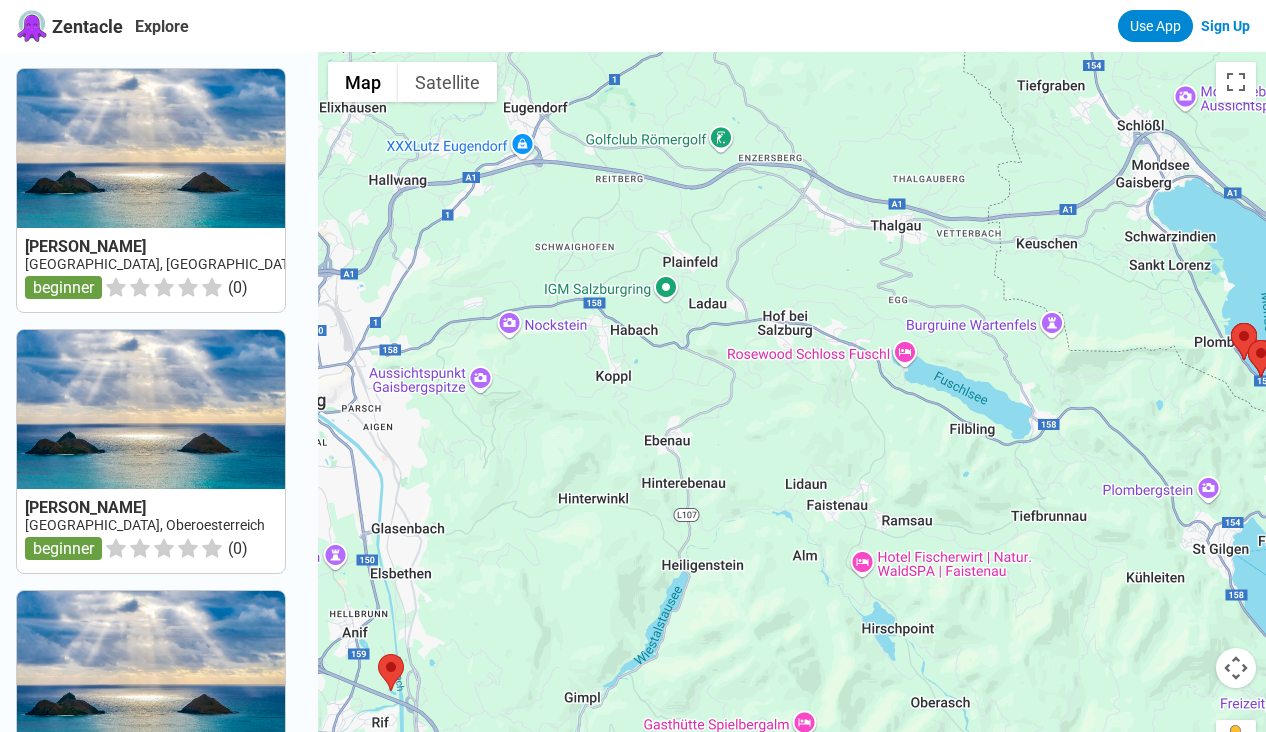drag, startPoint x: 587, startPoint y: 350, endPoint x: 1164, endPoint y: 461, distance: 587.5798 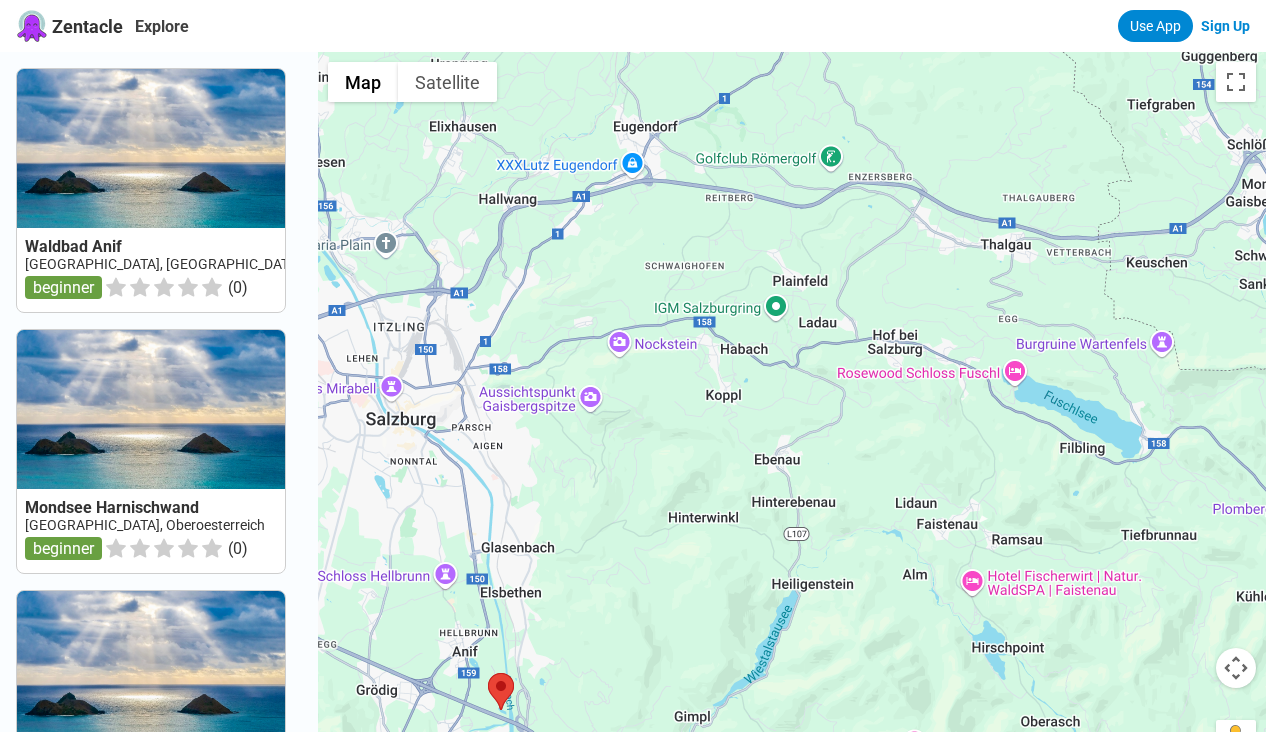 drag, startPoint x: 999, startPoint y: 459, endPoint x: 1094, endPoint y: 482, distance: 97.74457 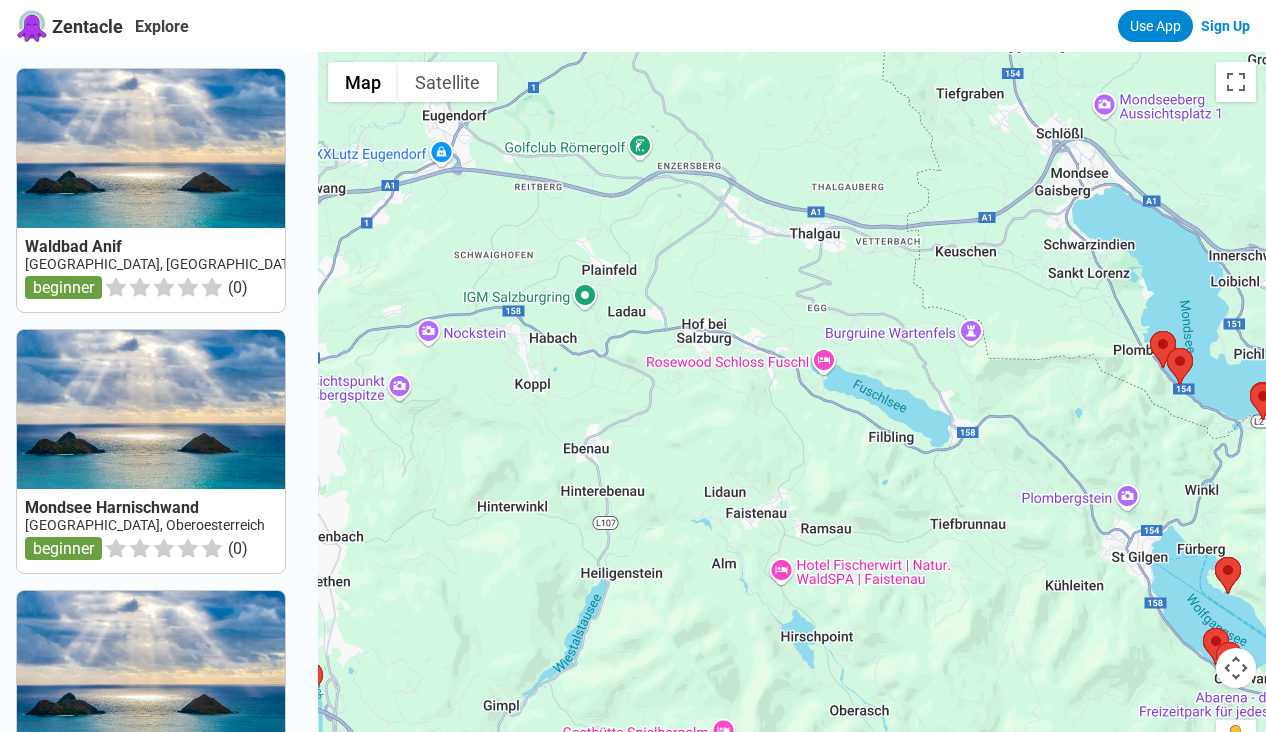 drag, startPoint x: 1071, startPoint y: 532, endPoint x: 652, endPoint y: 484, distance: 421.74045 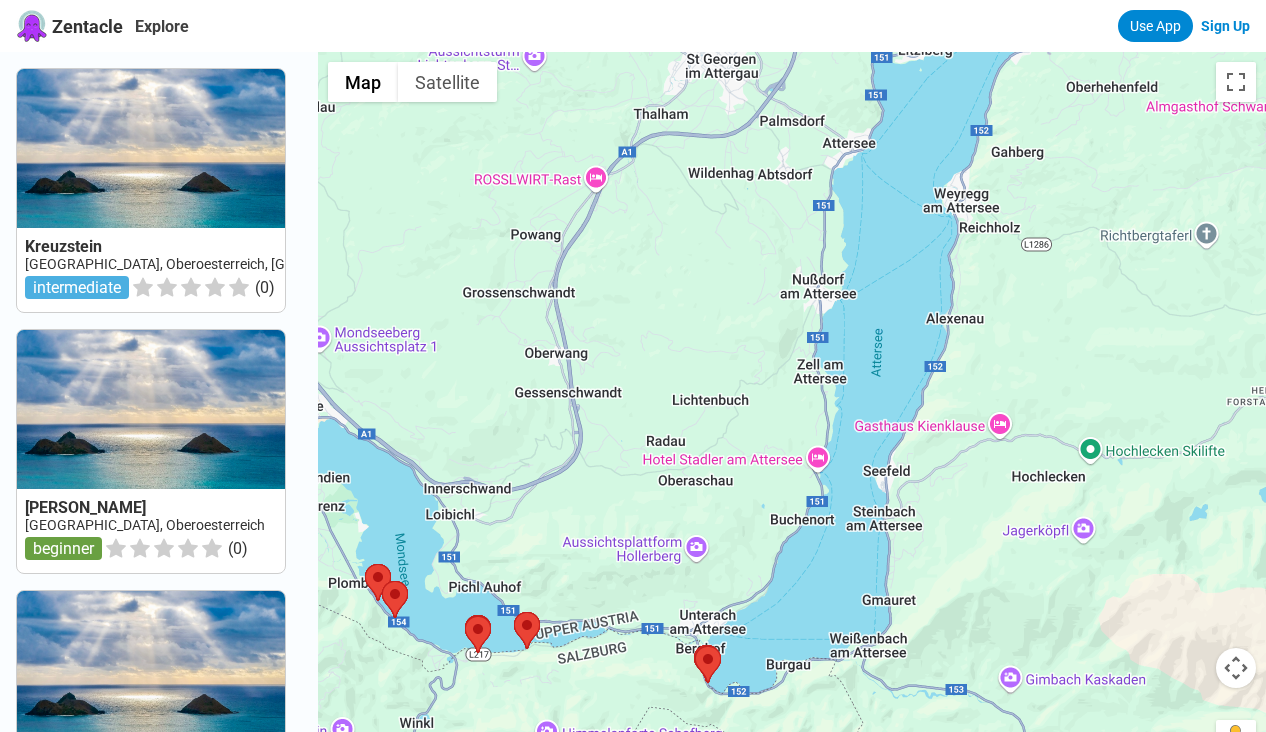 drag, startPoint x: 872, startPoint y: 426, endPoint x: 588, endPoint y: 755, distance: 434.62283 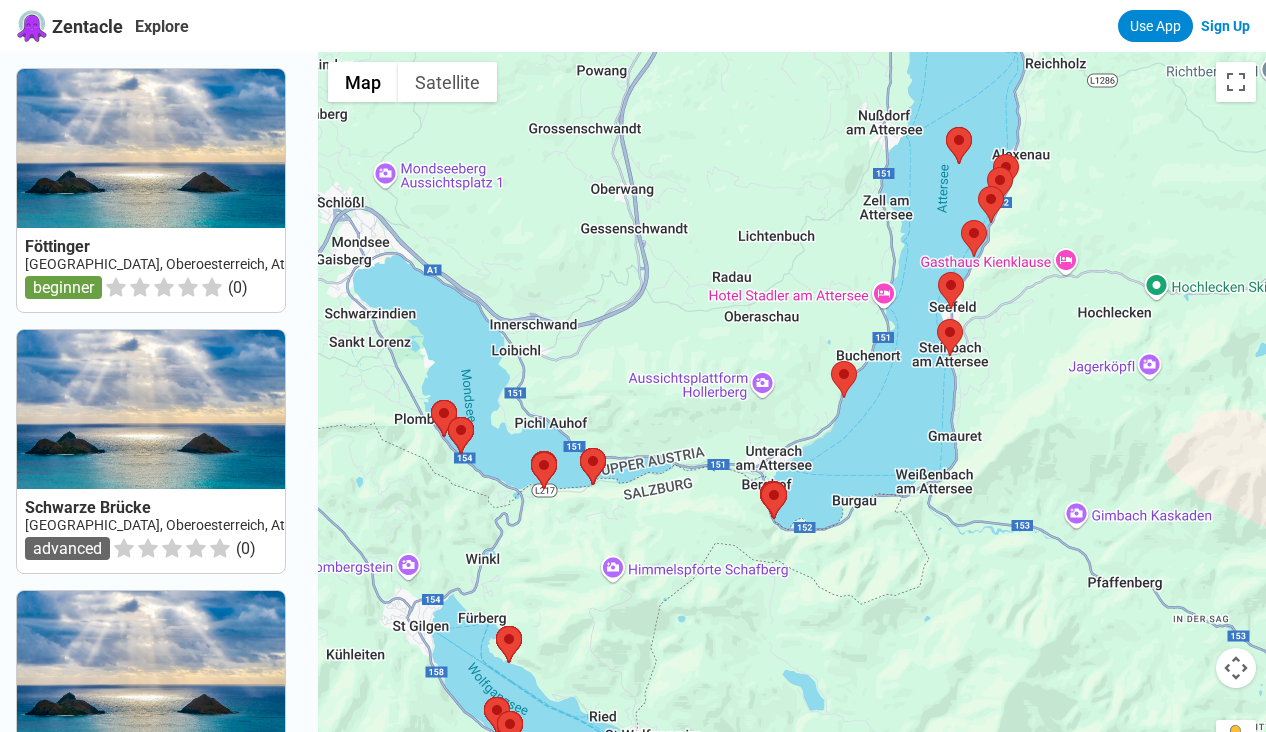 drag, startPoint x: 690, startPoint y: 523, endPoint x: 757, endPoint y: 361, distance: 175.3083 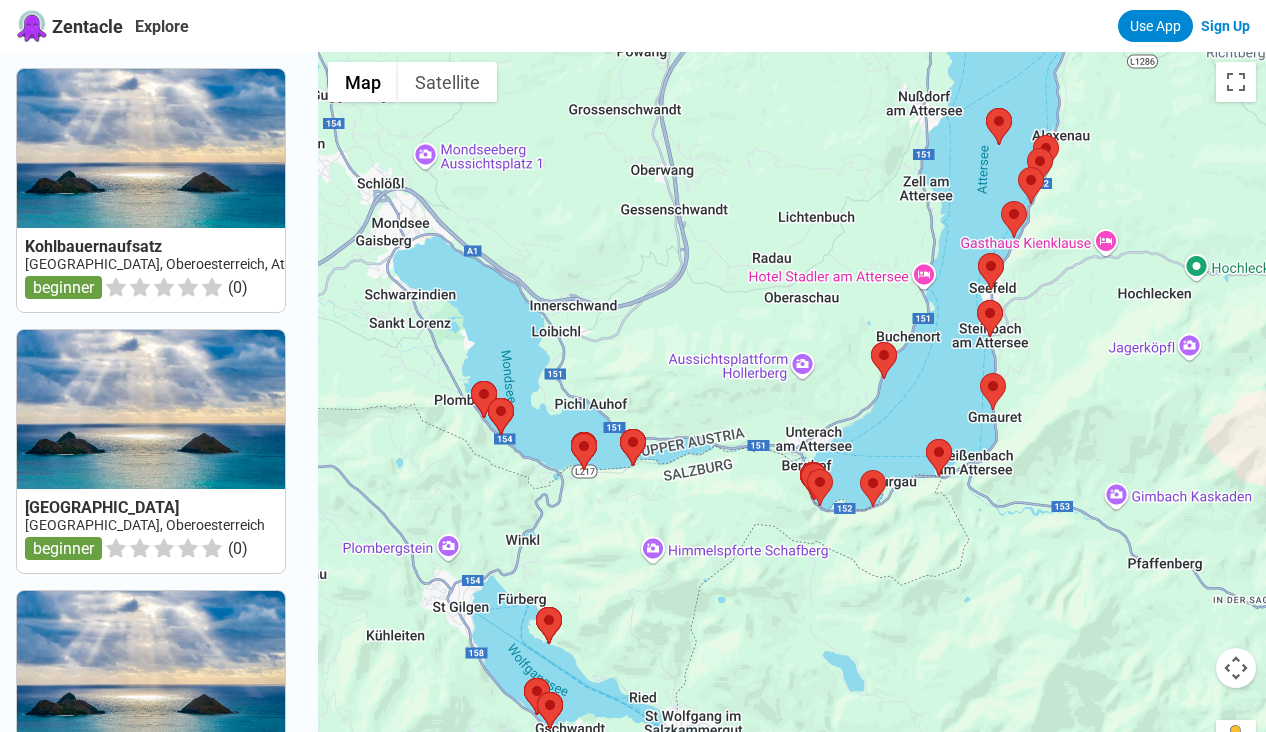 drag, startPoint x: 723, startPoint y: 544, endPoint x: 761, endPoint y: 523, distance: 43.416588 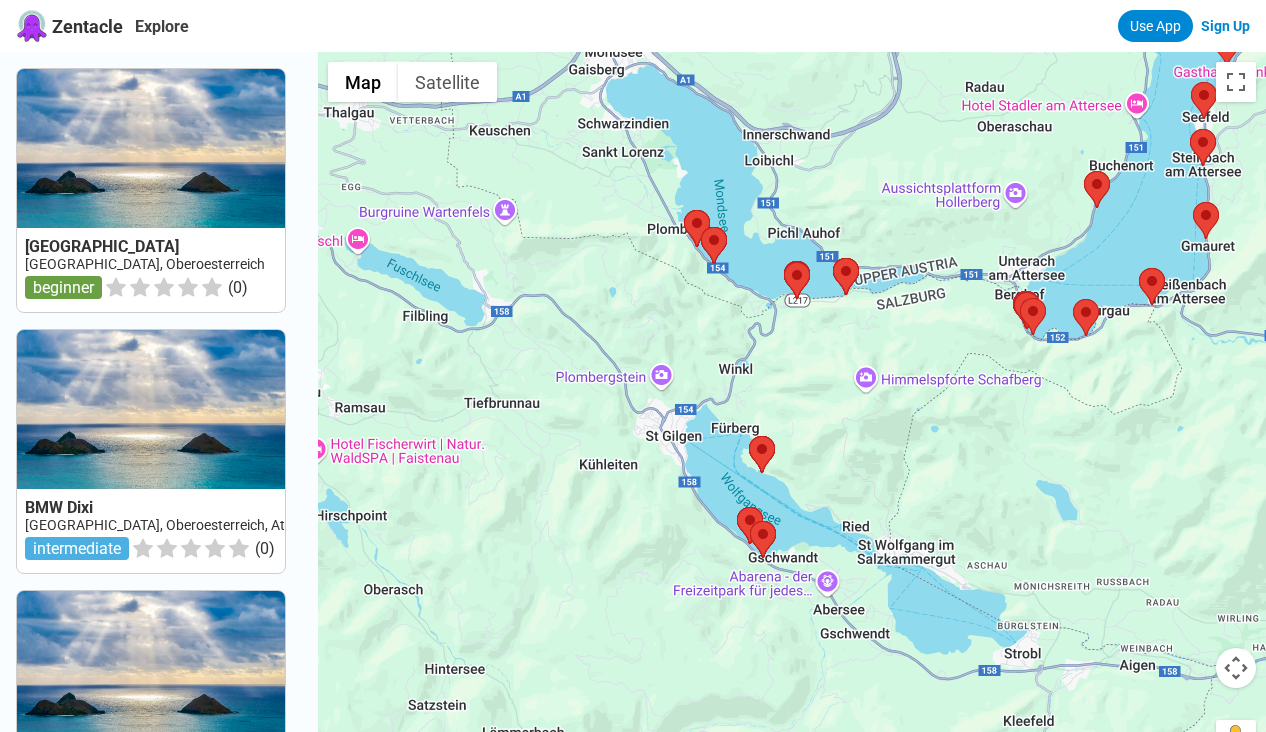drag, startPoint x: 647, startPoint y: 569, endPoint x: 872, endPoint y: 389, distance: 288.1406 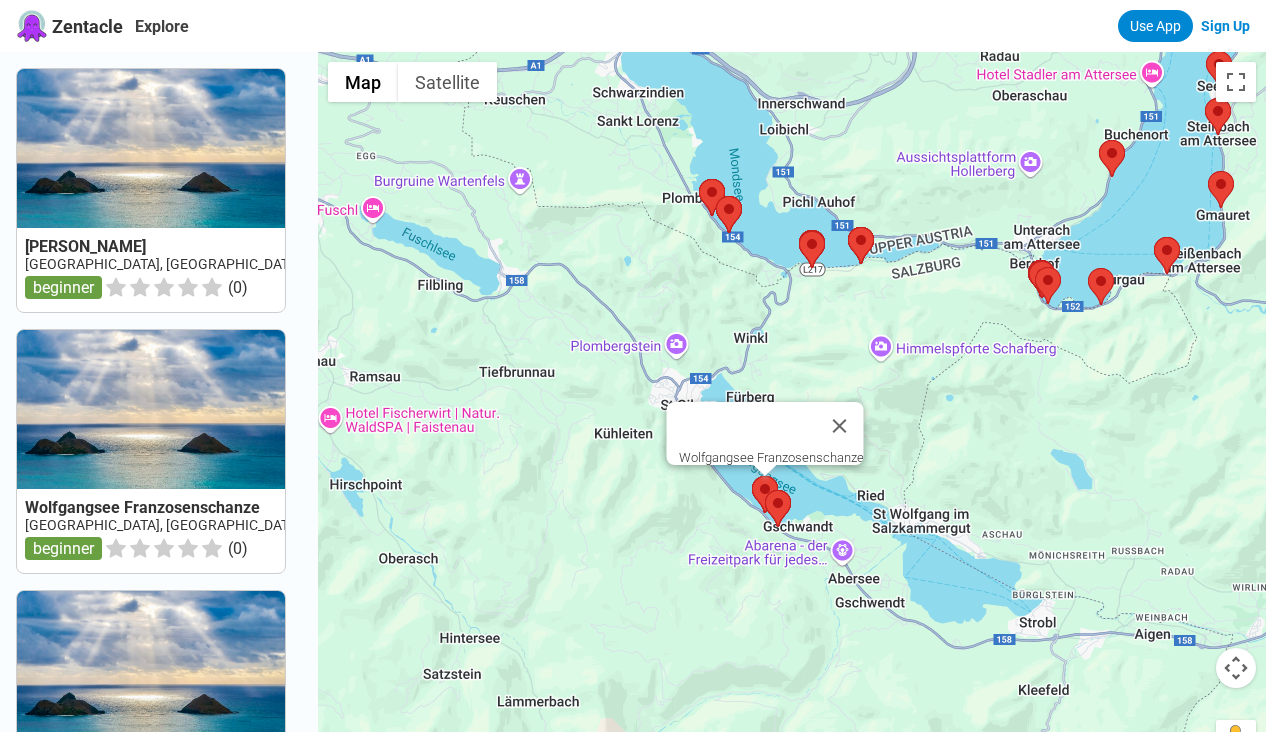 click at bounding box center (752, 476) 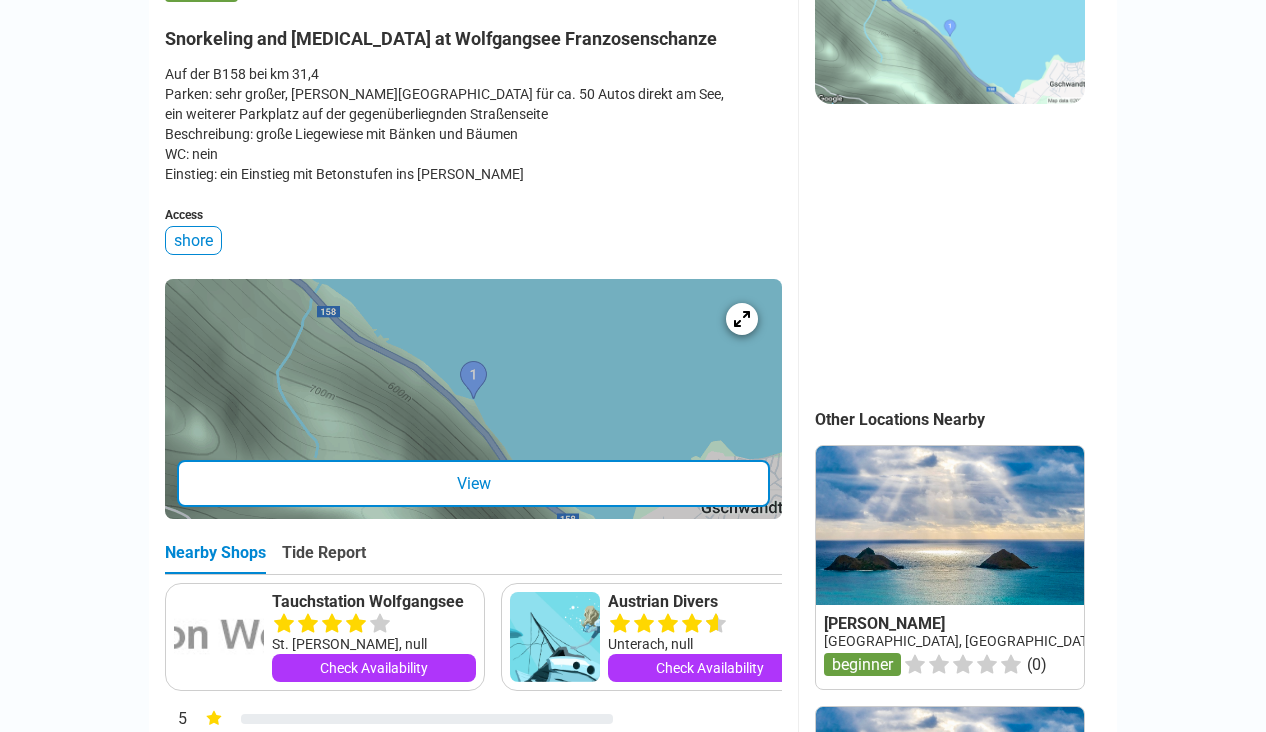 scroll, scrollTop: 0, scrollLeft: 0, axis: both 